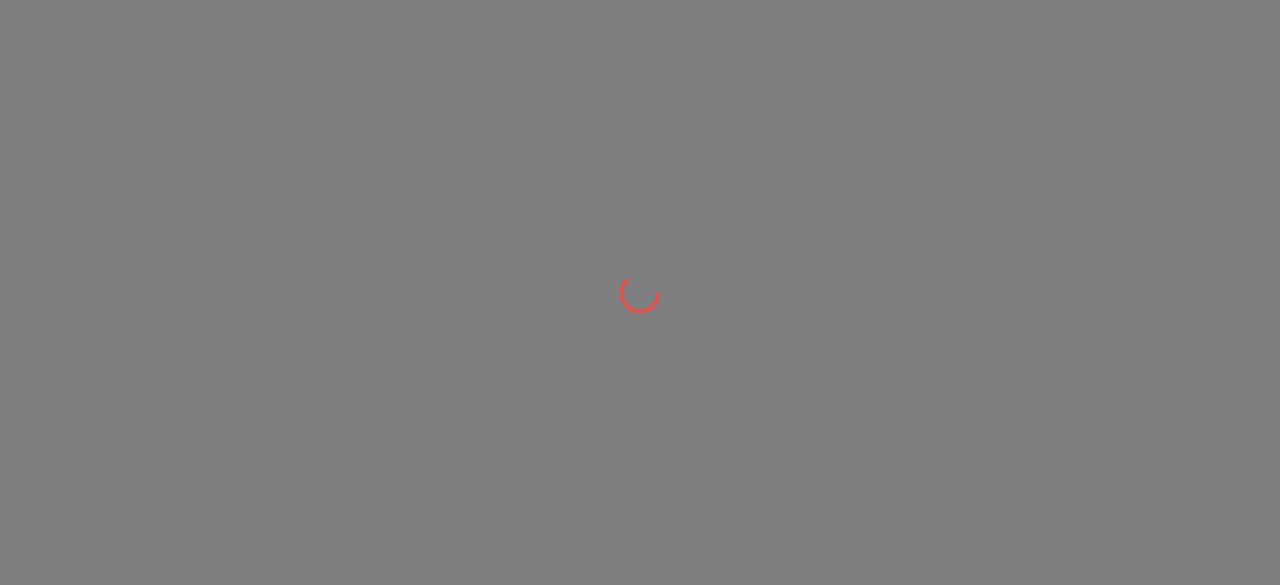 scroll, scrollTop: 0, scrollLeft: 0, axis: both 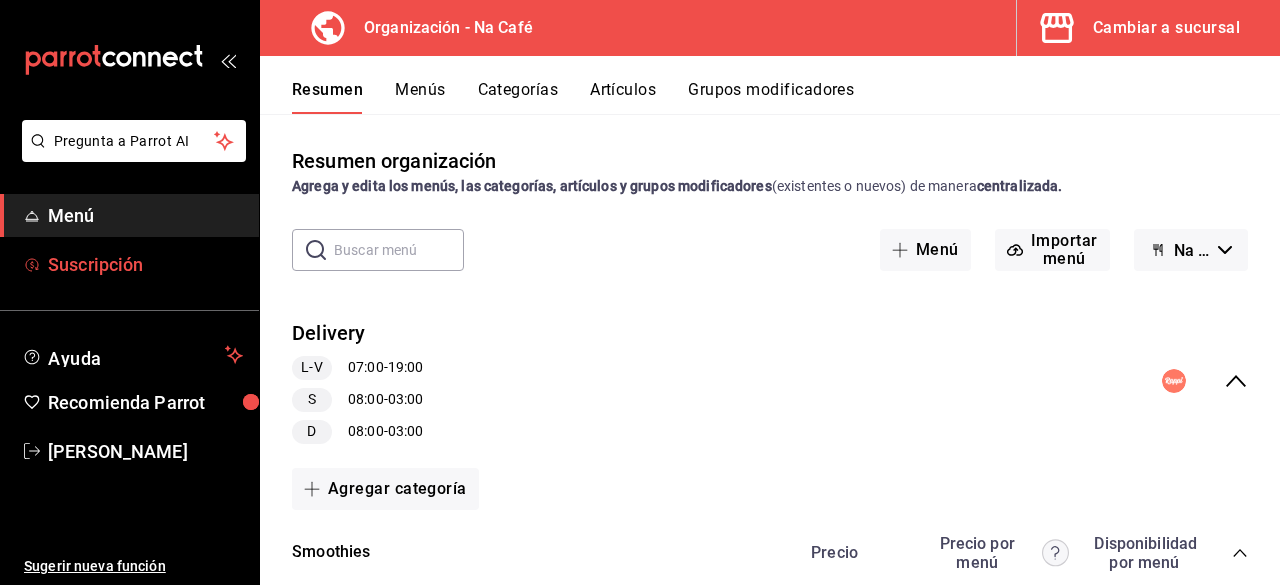click on "Suscripción" at bounding box center [145, 264] 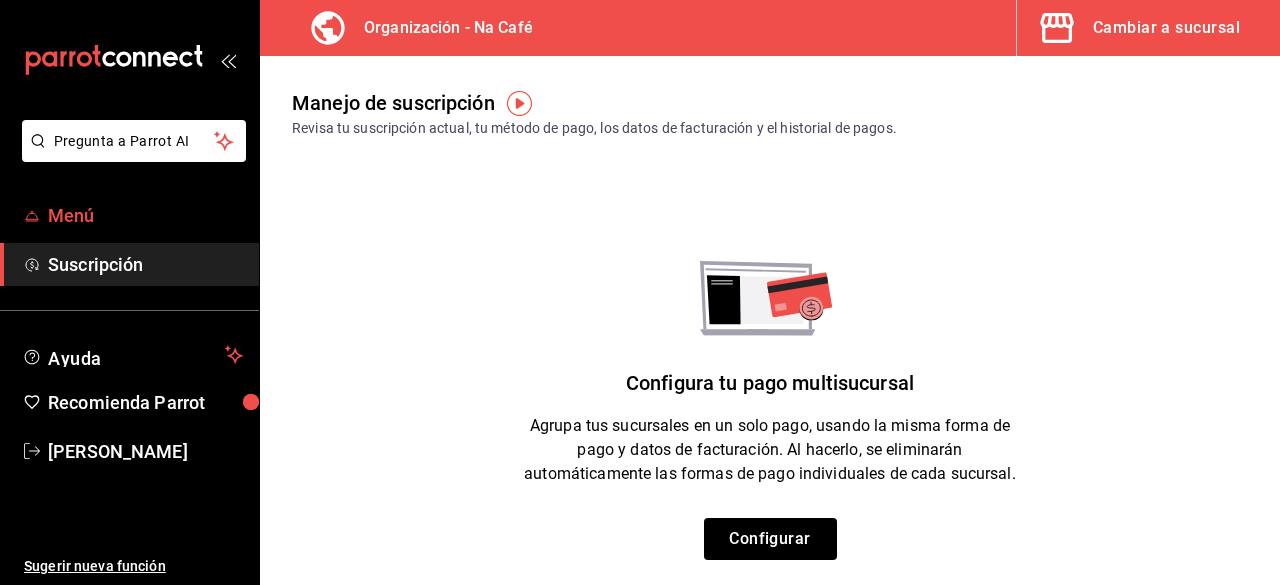 click on "Menú" at bounding box center (145, 215) 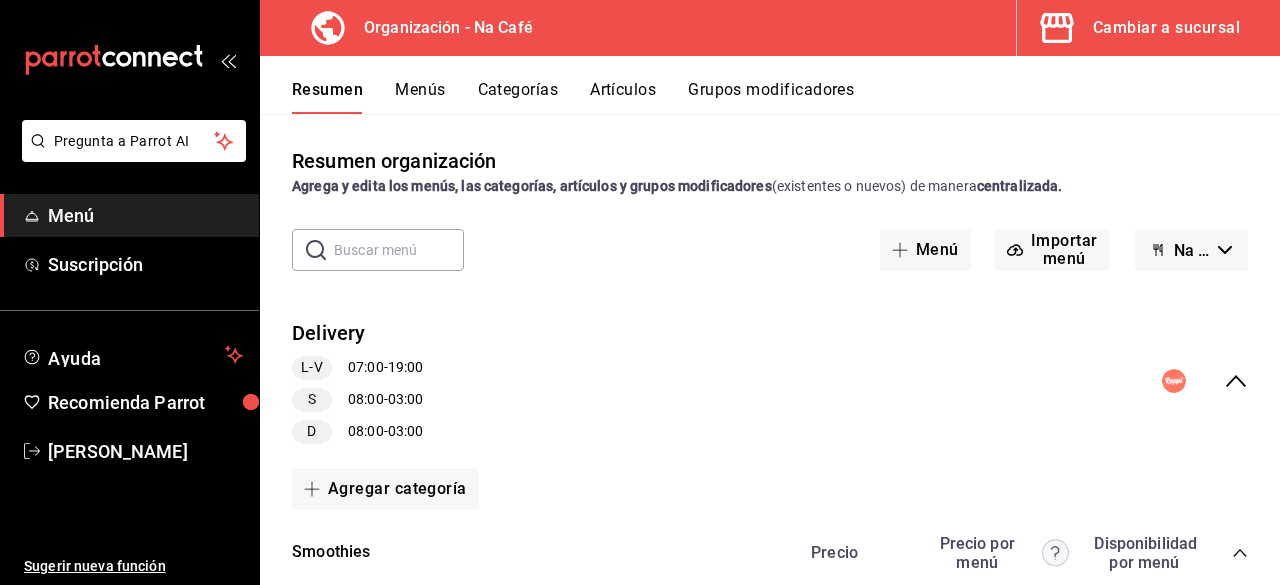 click on "Cambiar a sucursal" at bounding box center [1166, 28] 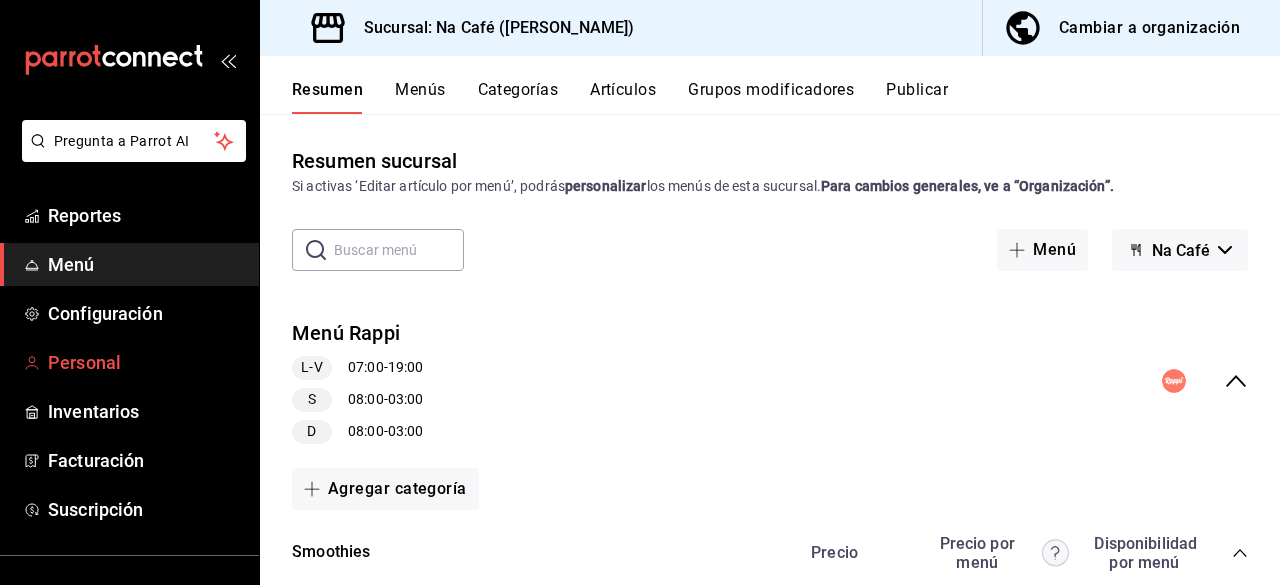 click on "Personal" at bounding box center (145, 362) 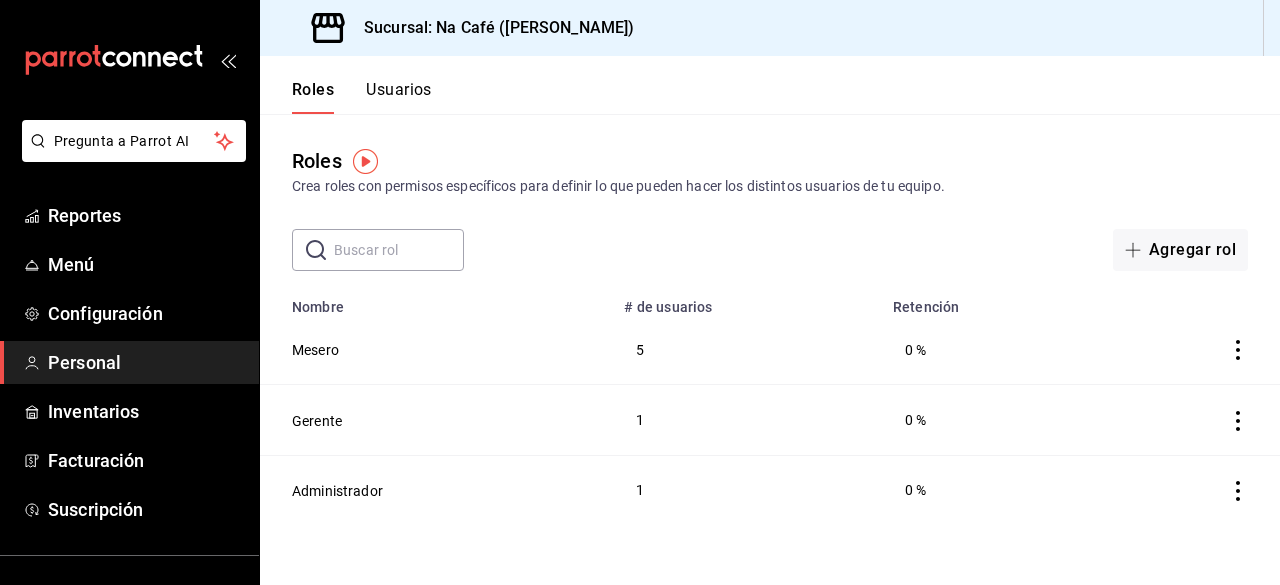 click 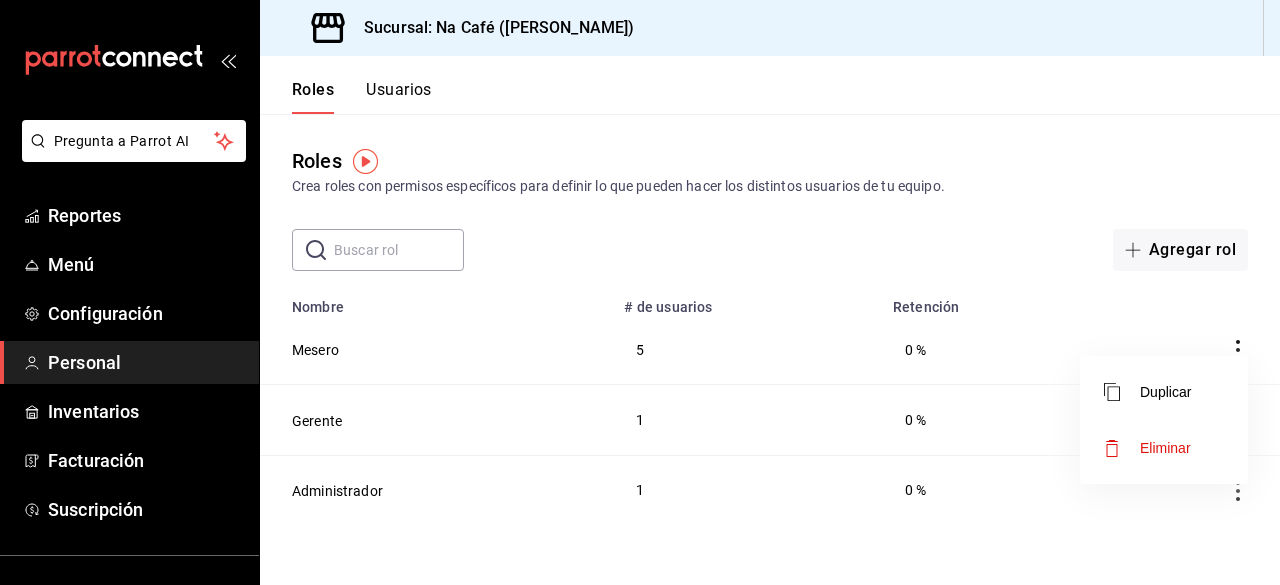click at bounding box center (640, 292) 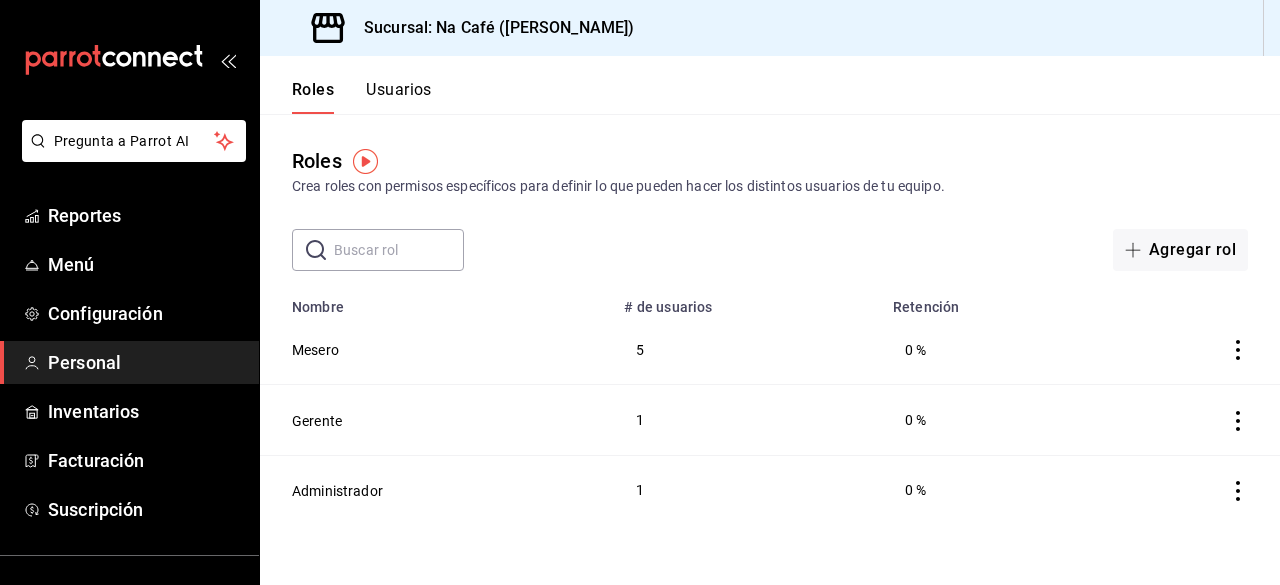 click on "Gerente" at bounding box center (317, 421) 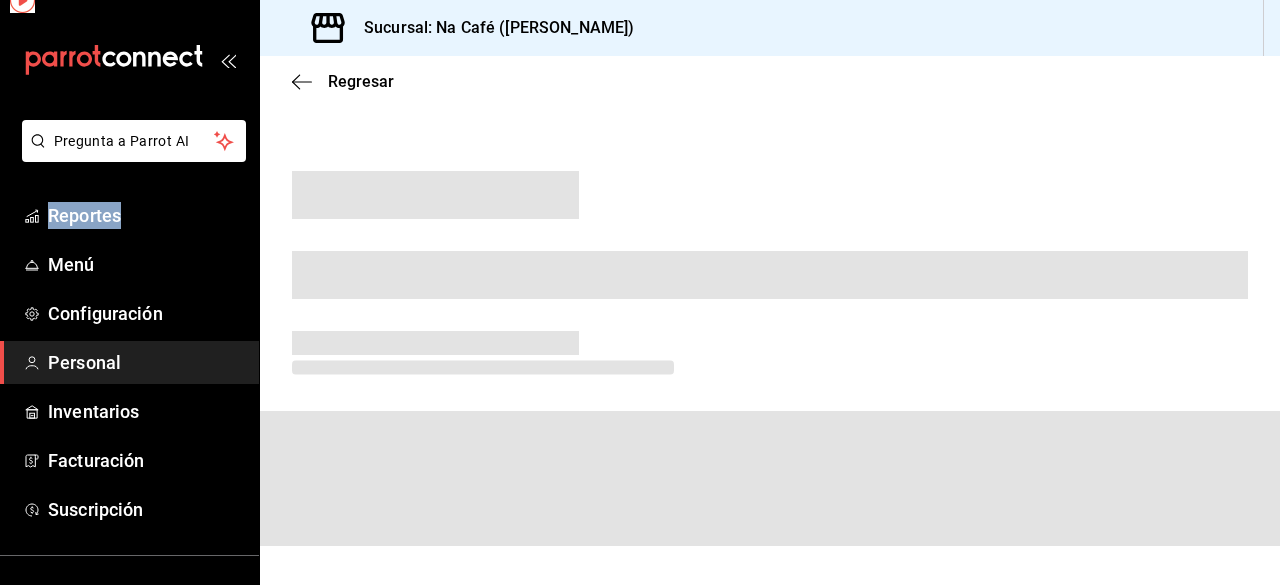 click on "Pregunta a Parrot AI Reportes   Menú   Configuración   Personal   Inventarios   Facturación   Suscripción   Ayuda Recomienda Parrot   [PERSON_NAME]   Sugerir nueva función   Sucursal: Na Café ([PERSON_NAME]) Regresar GANA 1 MES GRATIS EN TU SUSCRIPCIÓN AQUÍ ¿Recuerdas cómo empezó tu restaurante?
[DATE] puedes ayudar a un colega a tener el mismo cambio que tú viviste.
Recomienda Parrot directamente desde tu Portal Administrador.
Es fácil y rápido.
🎁 Por cada restaurante que se una, ganas 1 mes gratis. Ver video tutorial Ir a video Pregunta a Parrot AI Reportes   Menú   Configuración   Personal   Inventarios   Facturación   Suscripción   Ayuda Recomienda Parrot   [PERSON_NAME]   Sugerir nueva función   Visitar centro de ayuda [PHONE_NUMBER] [EMAIL_ADDRESS][DOMAIN_NAME] Visitar centro de ayuda [PHONE_NUMBER] [EMAIL_ADDRESS][DOMAIN_NAME]" at bounding box center (640, 292) 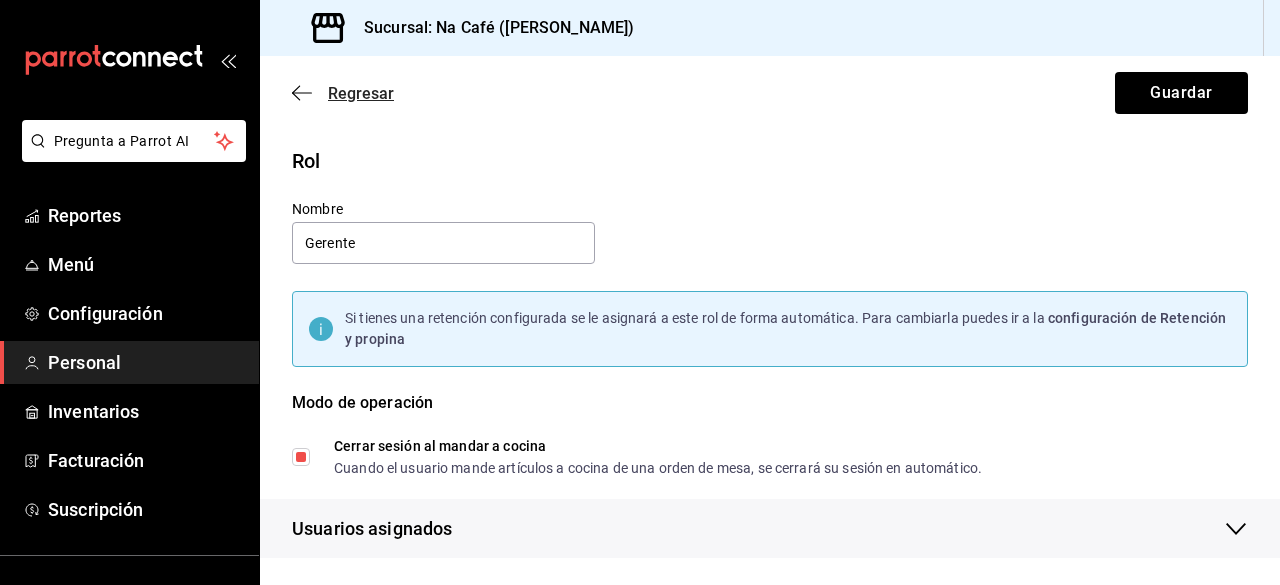 click 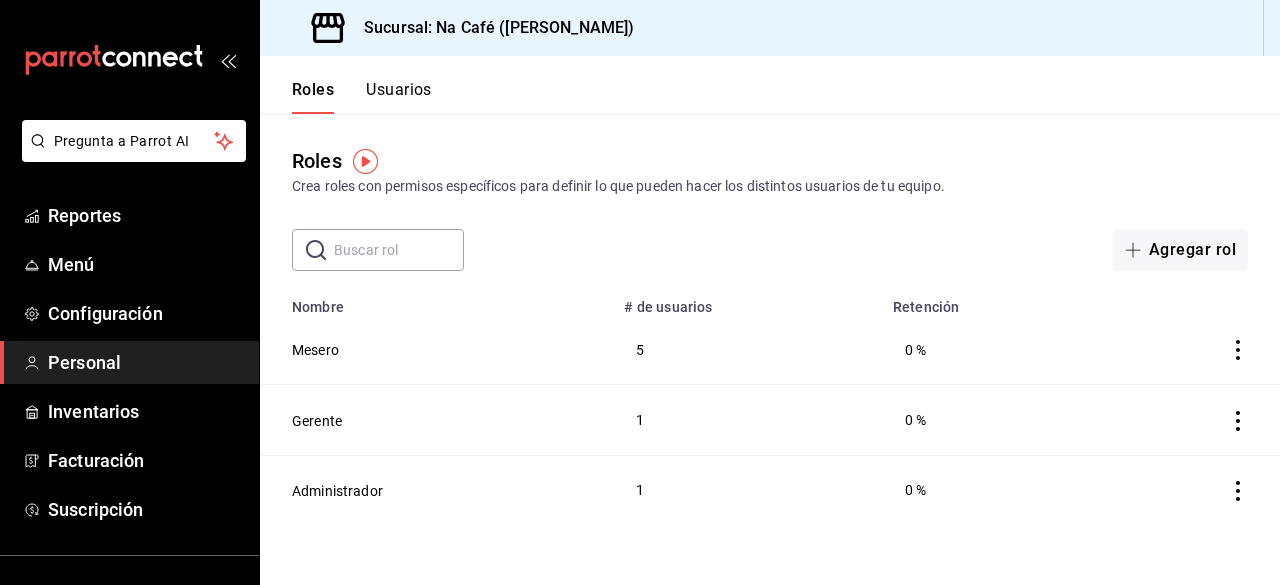 click on "Usuarios" at bounding box center [399, 97] 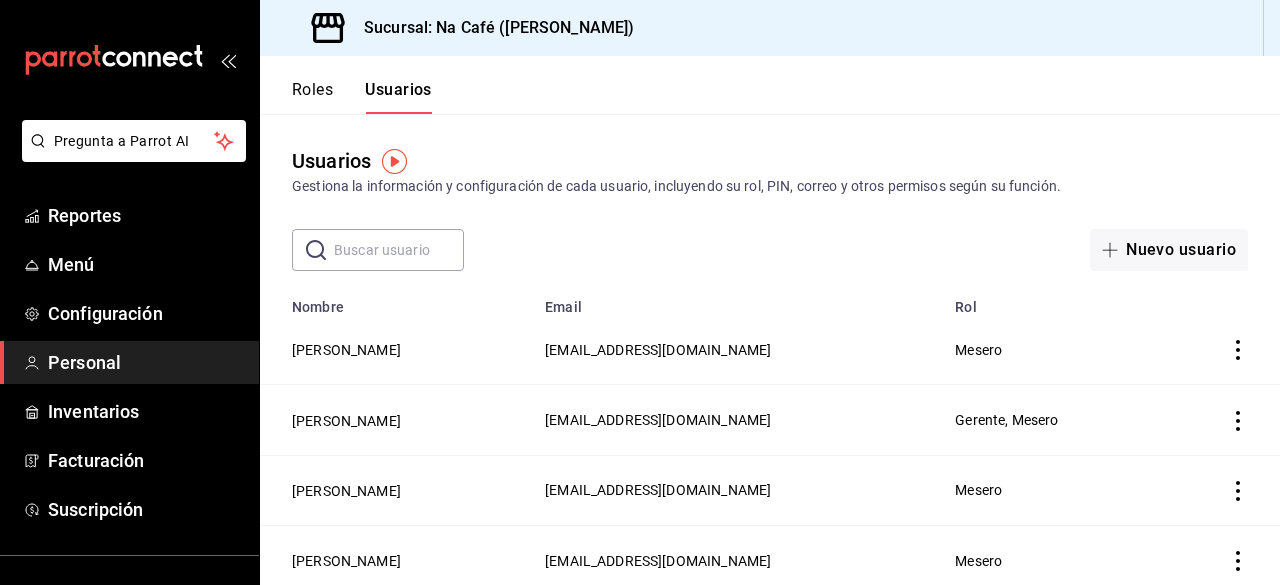 click 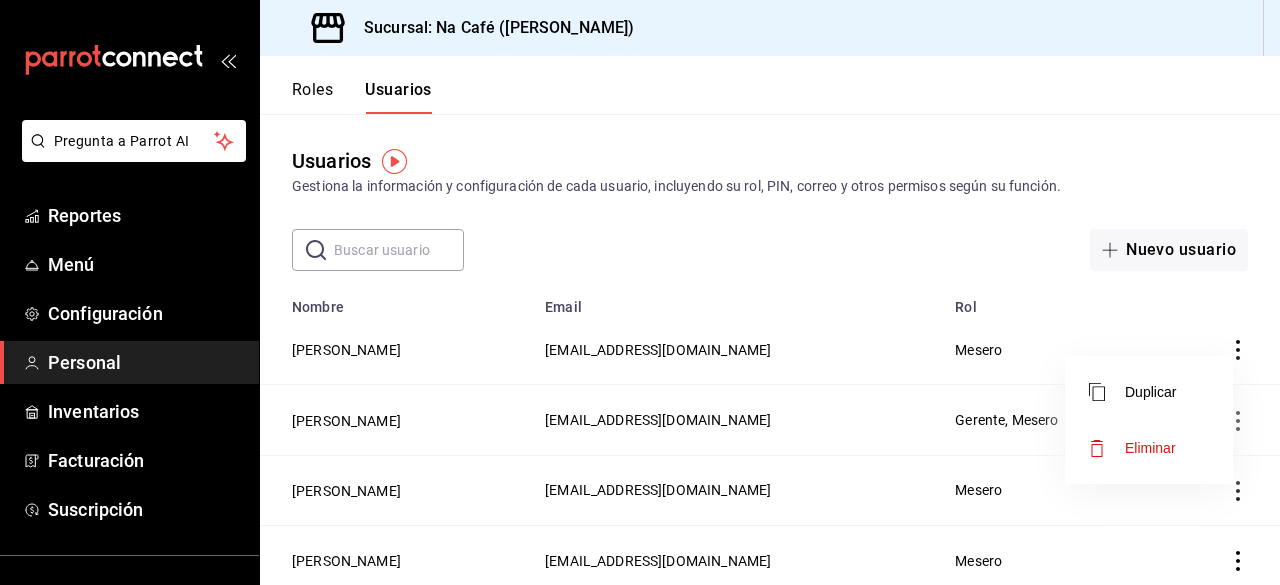 click at bounding box center [640, 292] 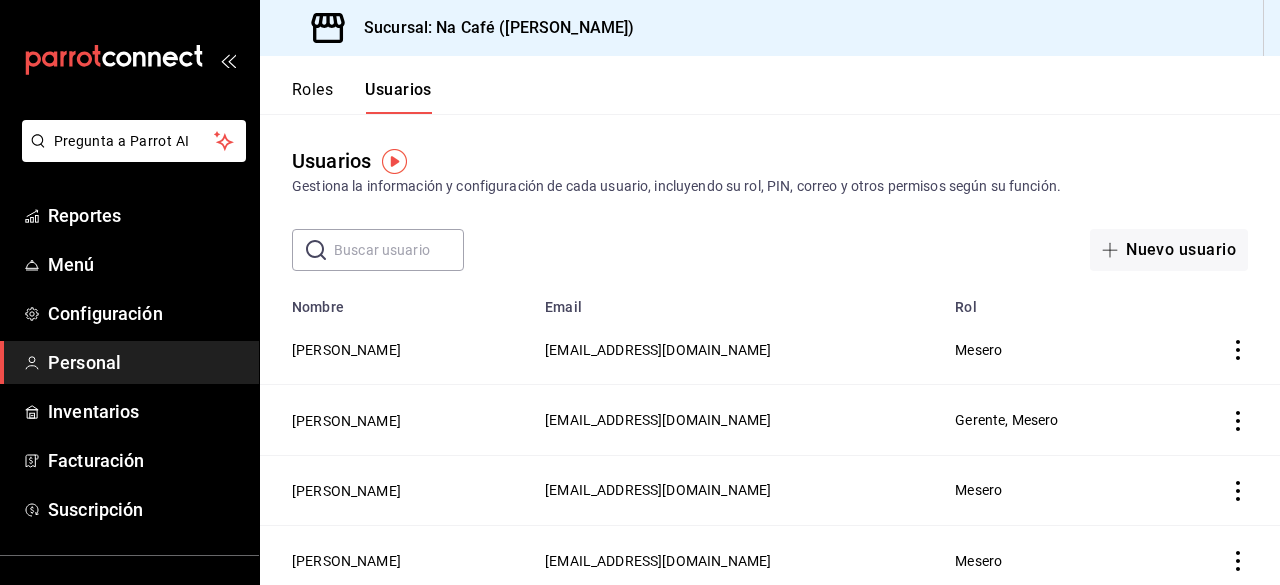 click on "[PERSON_NAME]" at bounding box center (346, 421) 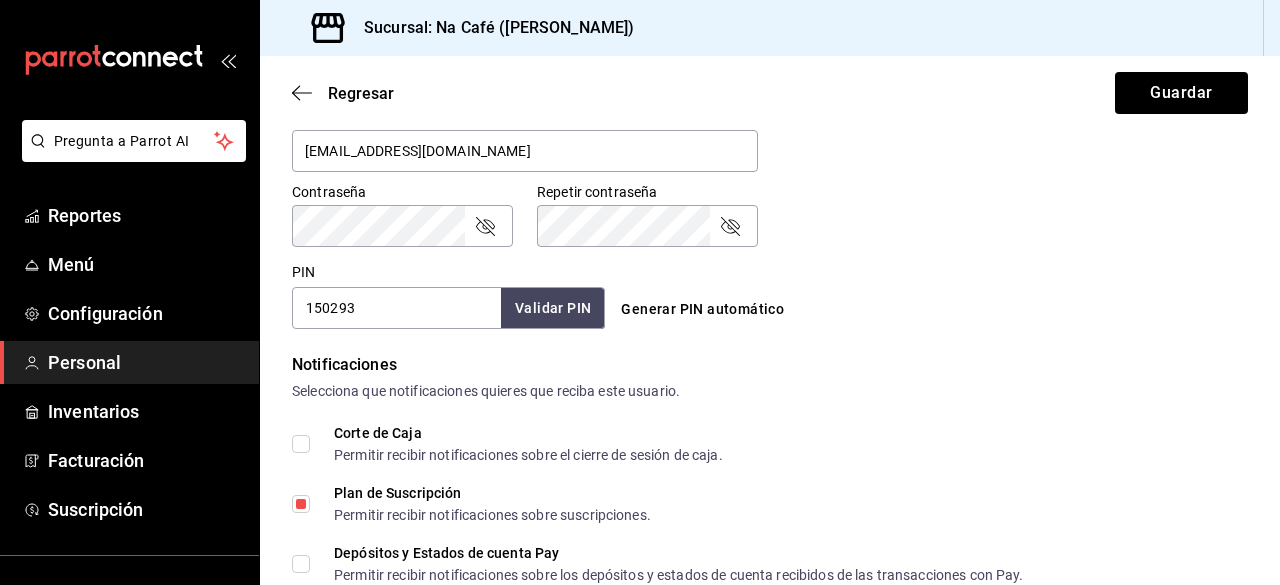 scroll, scrollTop: 827, scrollLeft: 0, axis: vertical 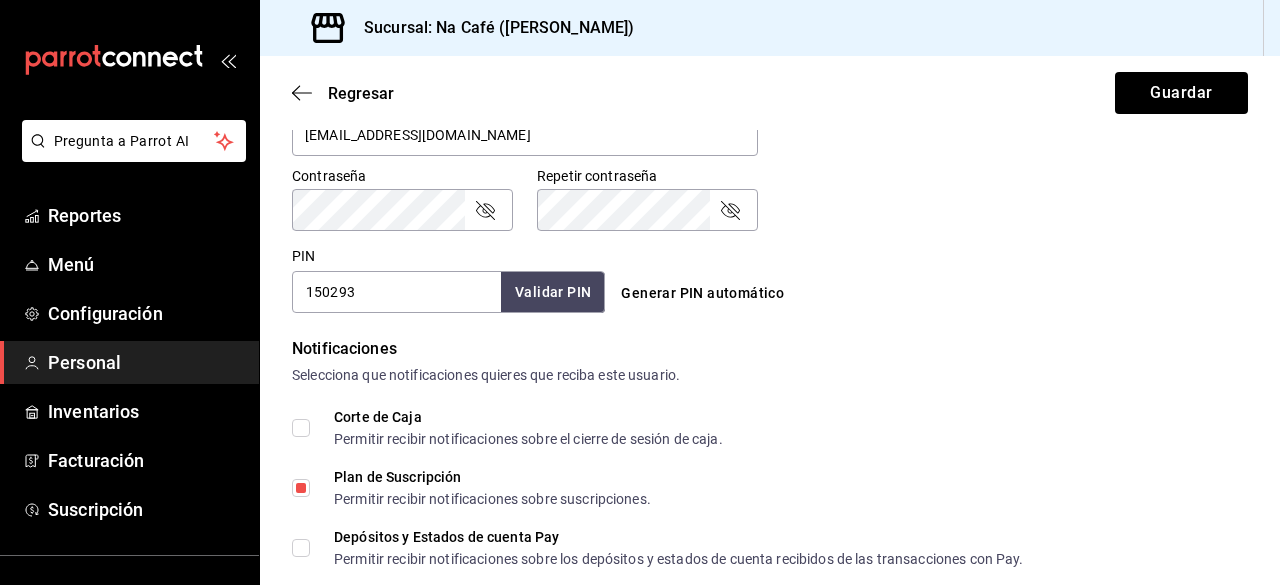 click on "150293" at bounding box center (396, 292) 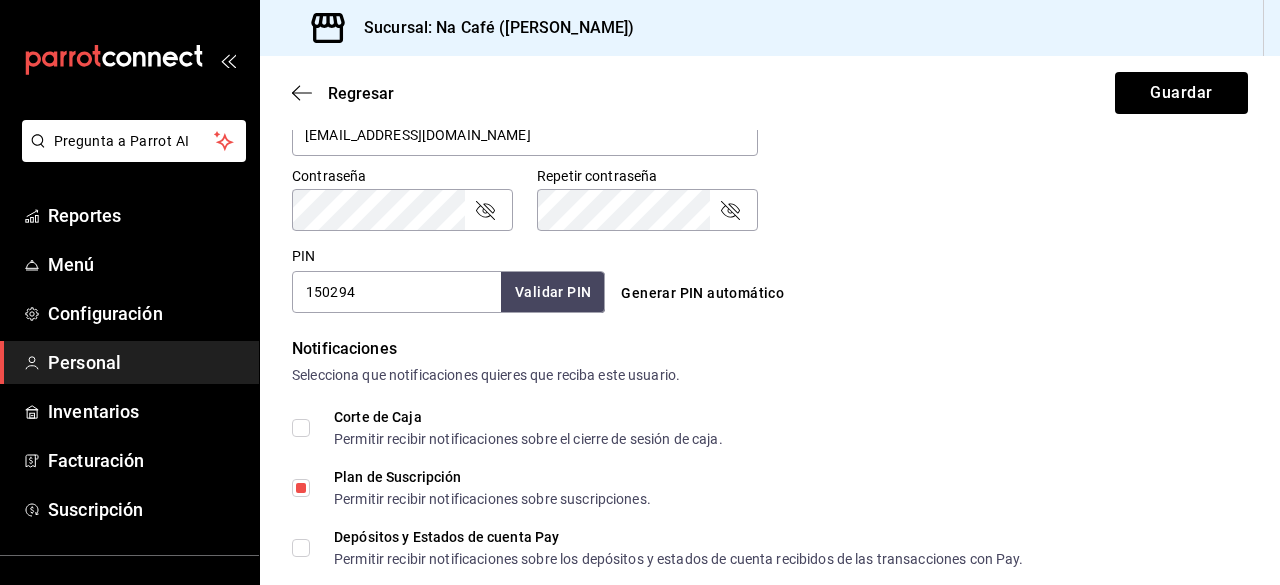 type on "150294" 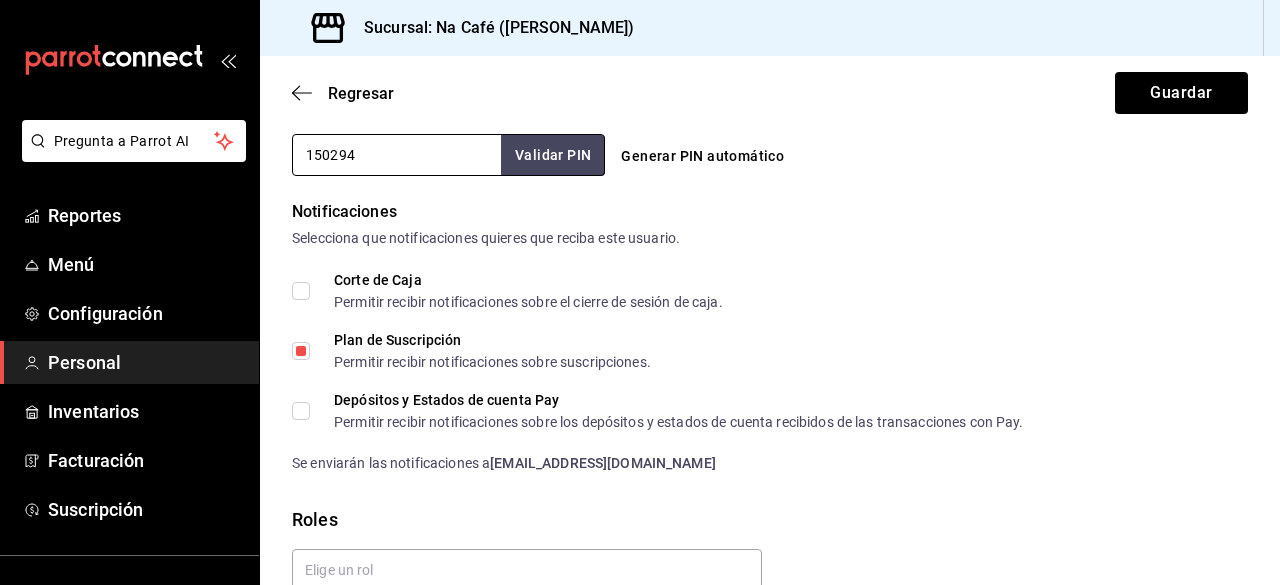 scroll, scrollTop: 987, scrollLeft: 0, axis: vertical 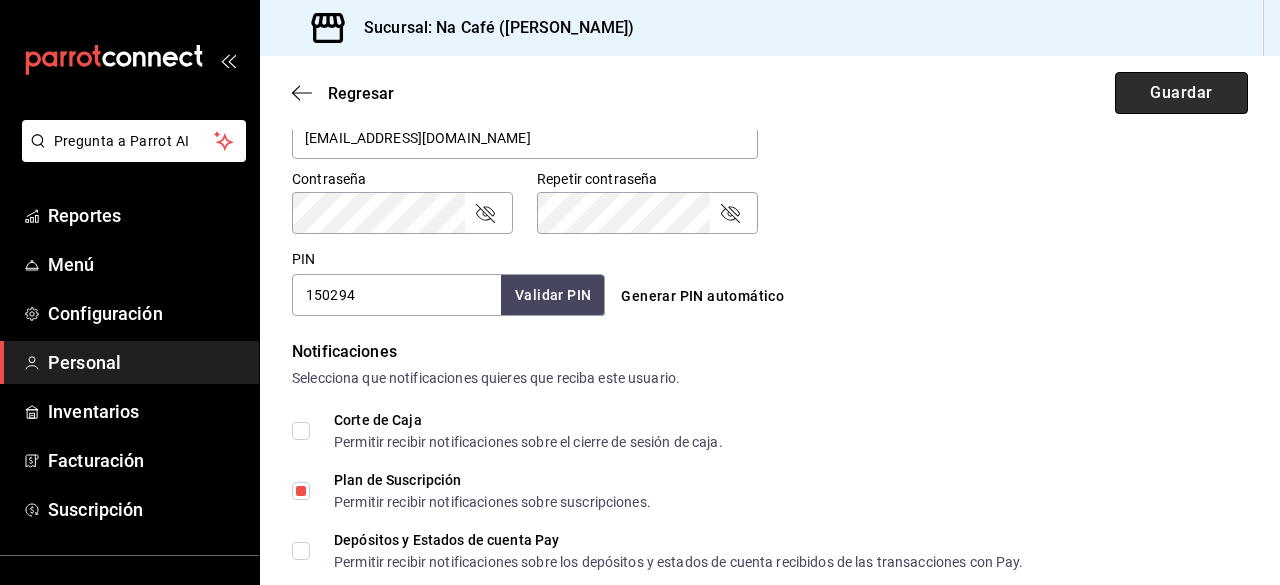 click on "Guardar" at bounding box center (1181, 93) 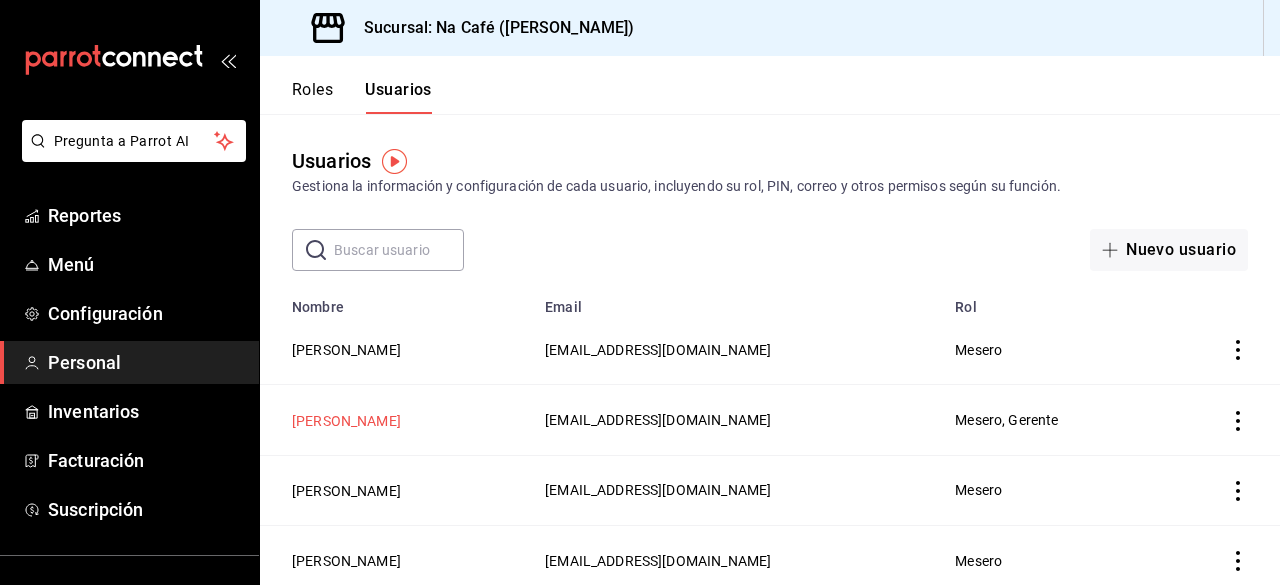 click on "[PERSON_NAME]" at bounding box center (346, 421) 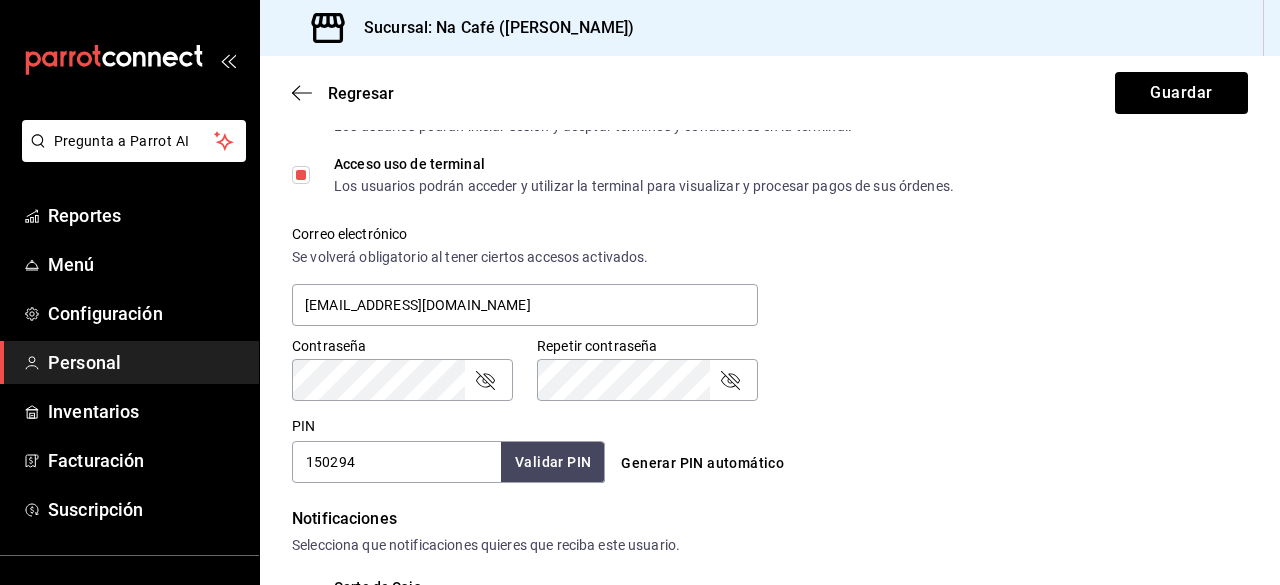 scroll, scrollTop: 802, scrollLeft: 0, axis: vertical 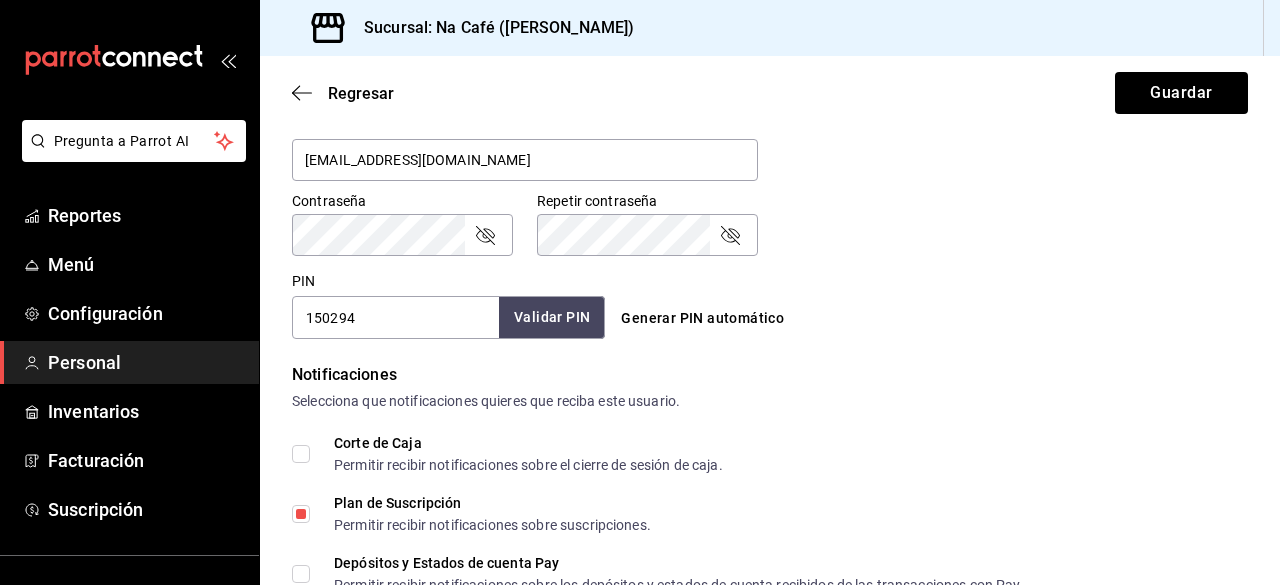 click on "Validar PIN" at bounding box center (552, 317) 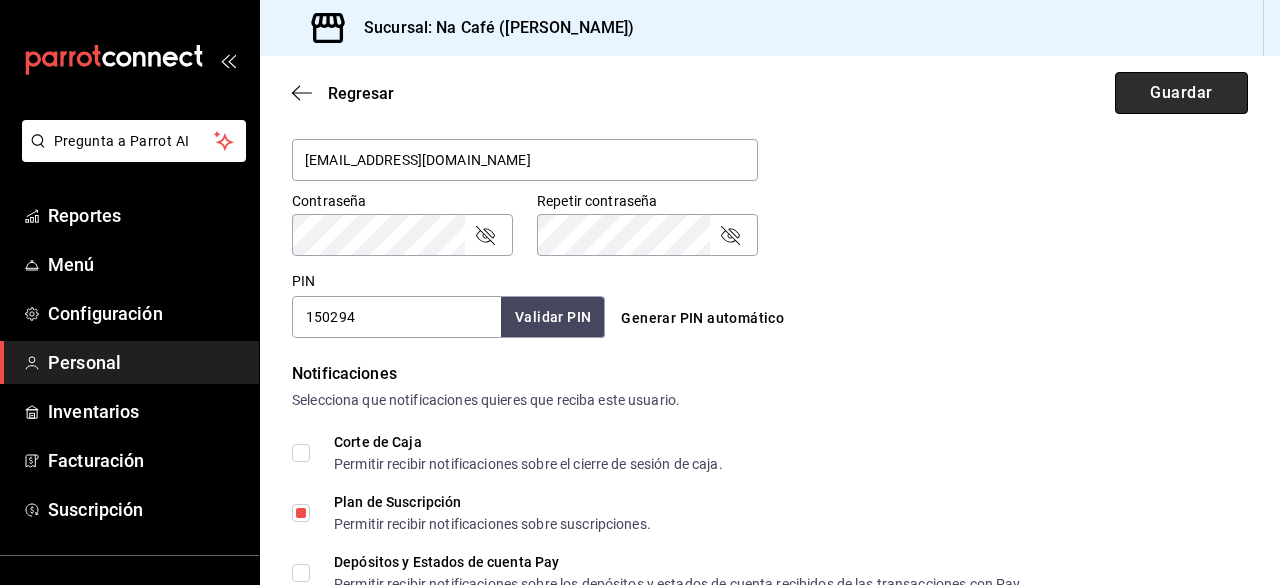 click on "Guardar" at bounding box center (1181, 93) 